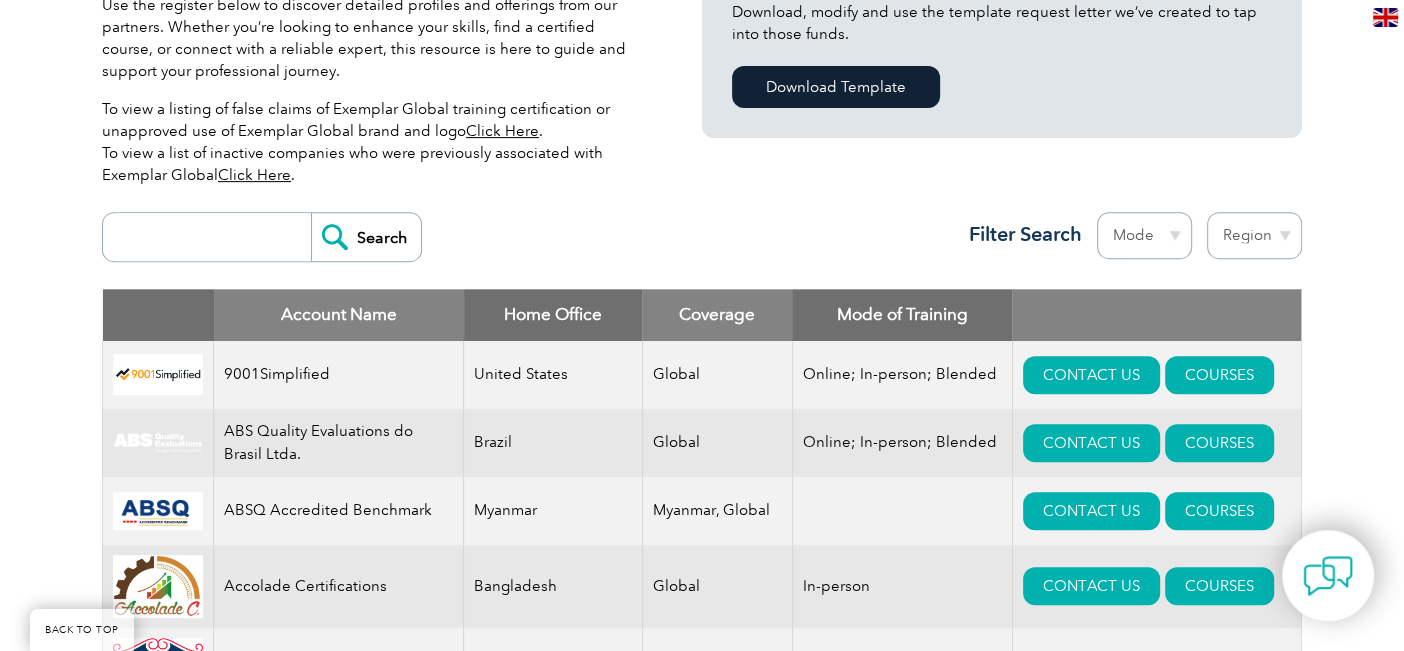 scroll, scrollTop: 599, scrollLeft: 0, axis: vertical 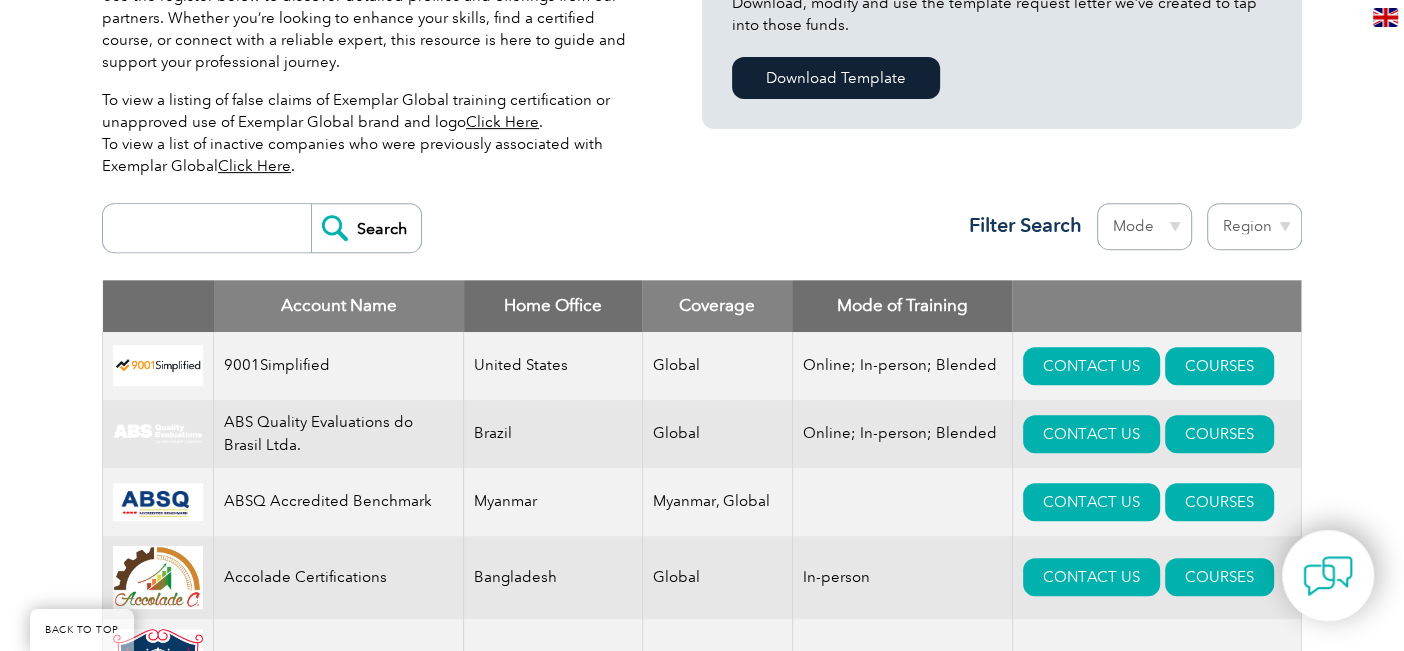 click at bounding box center [212, 228] 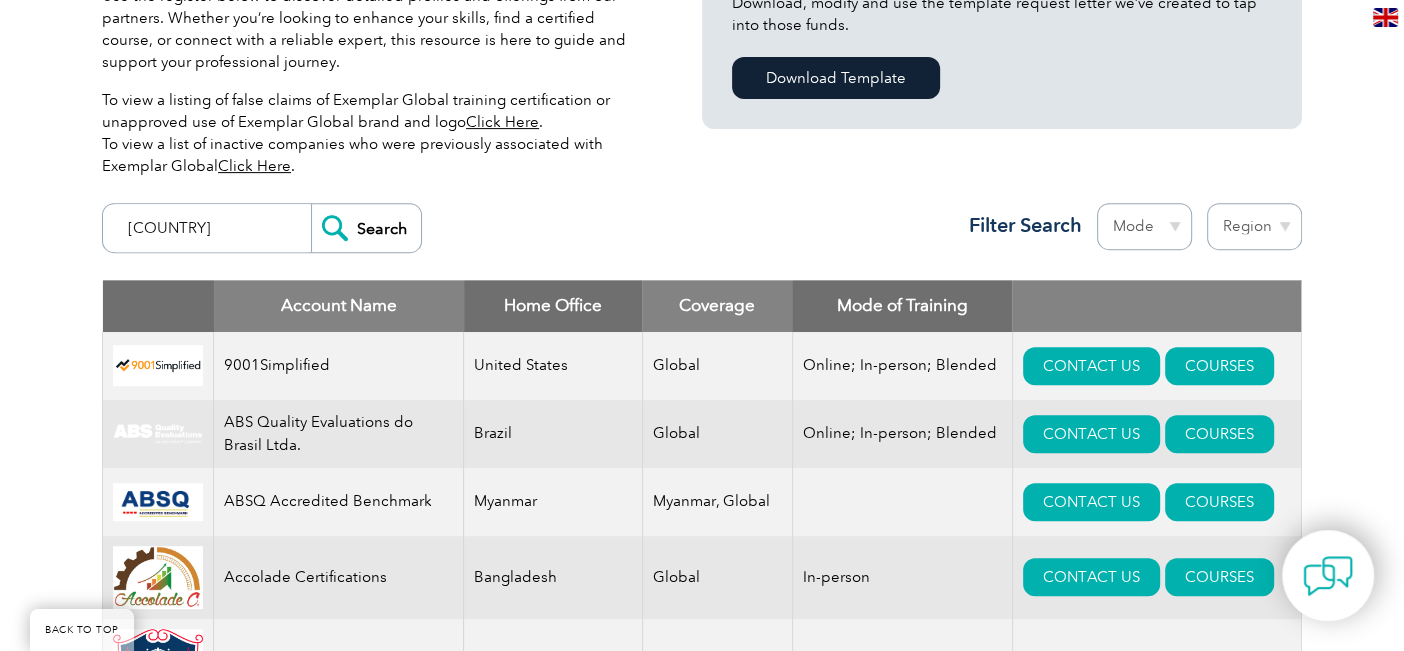 type on "Bosnia" 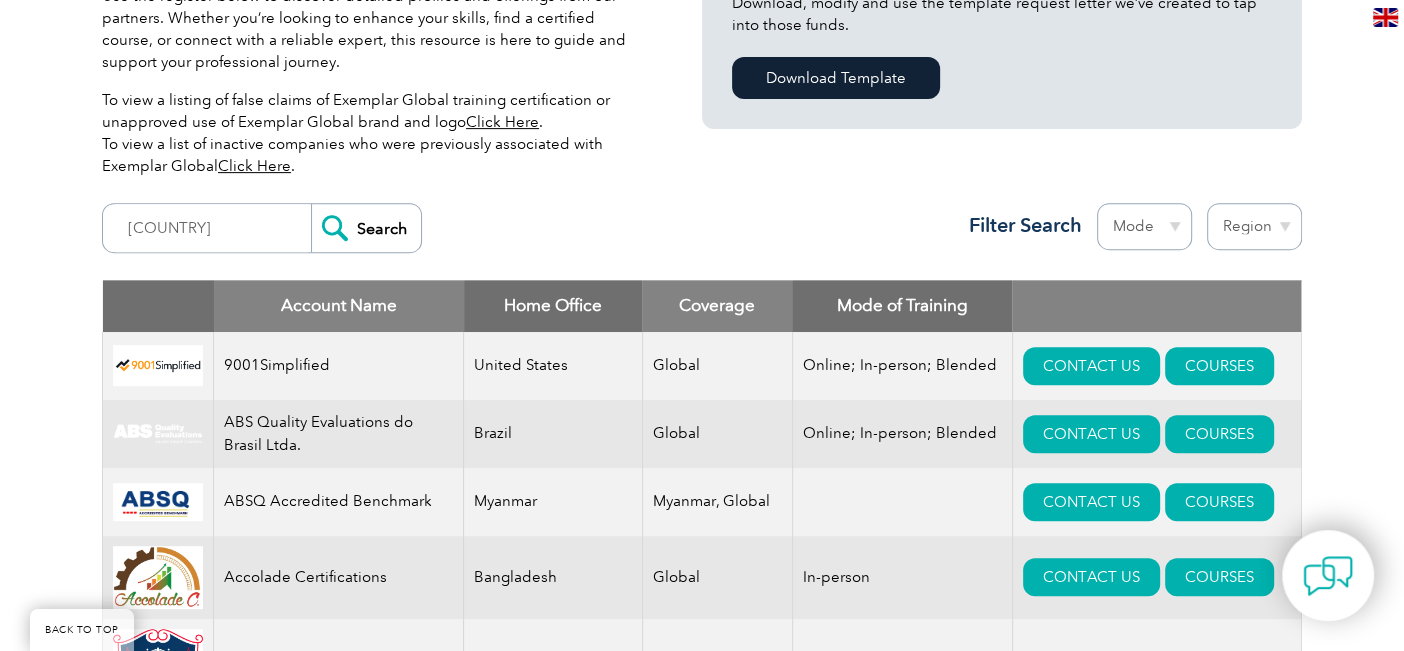 click on "Search" at bounding box center [366, 228] 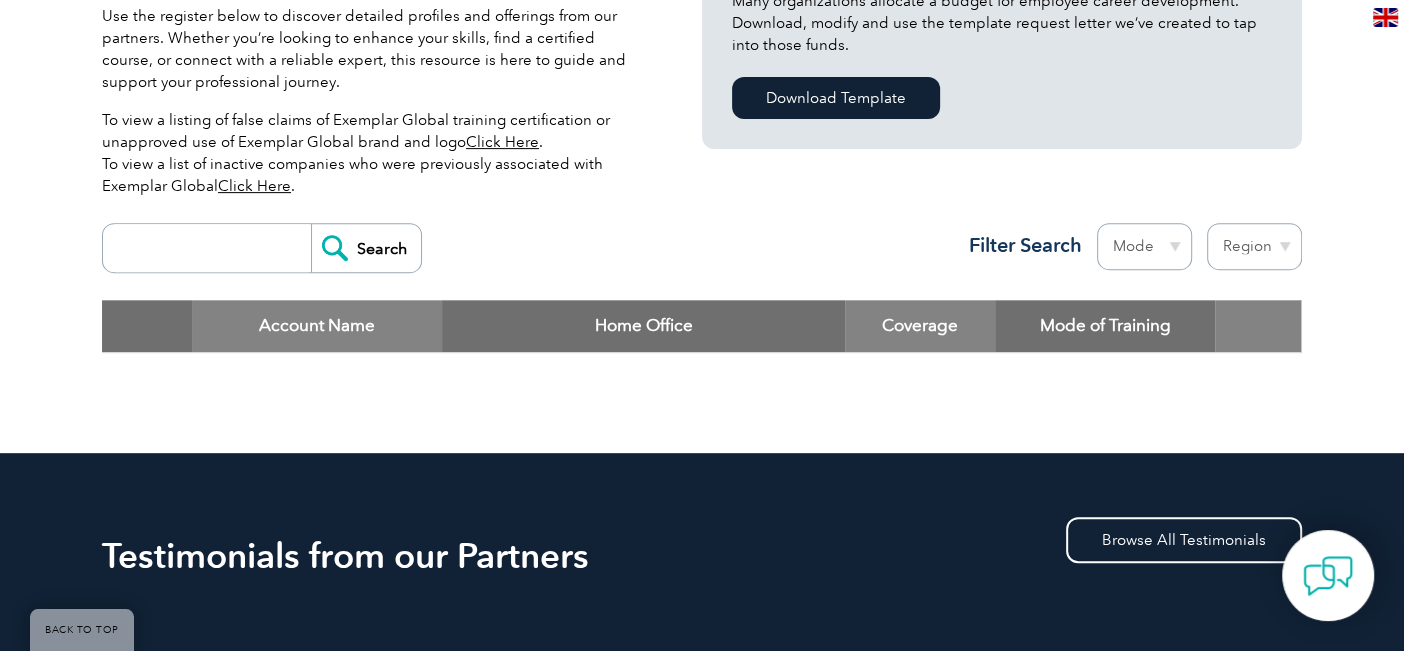 scroll, scrollTop: 599, scrollLeft: 0, axis: vertical 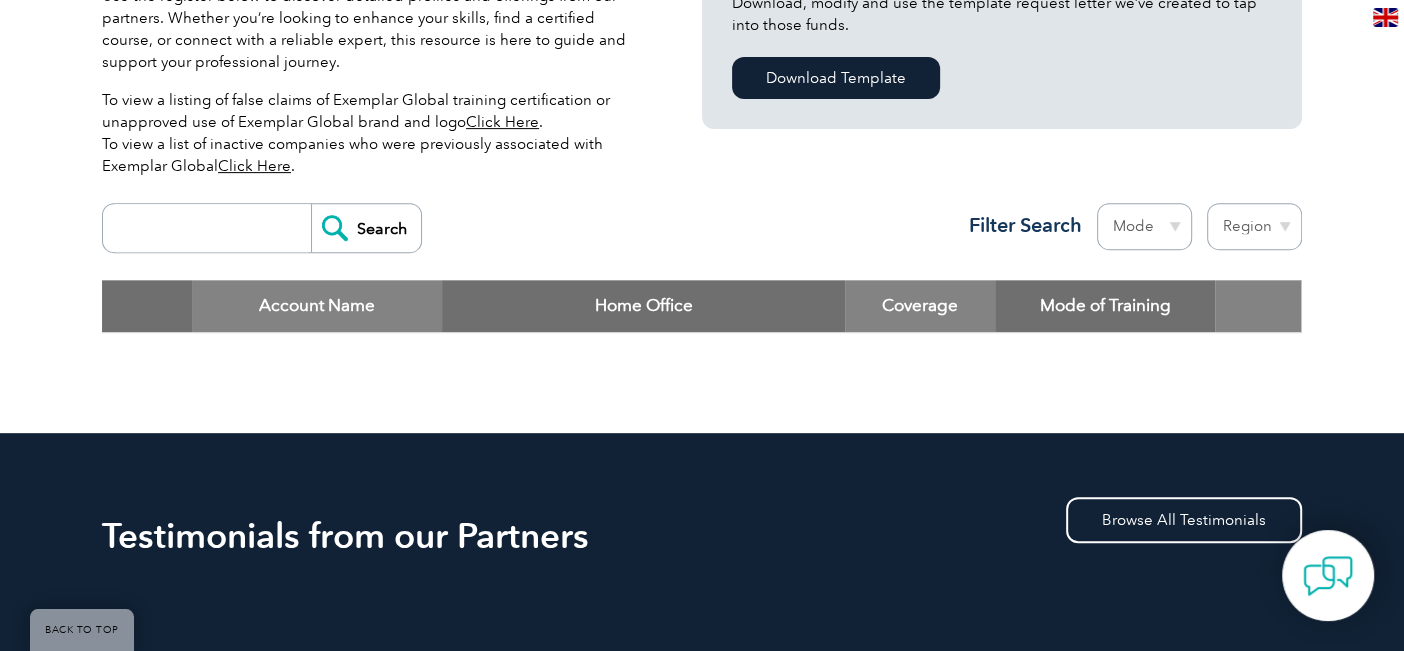 click at bounding box center [212, 228] 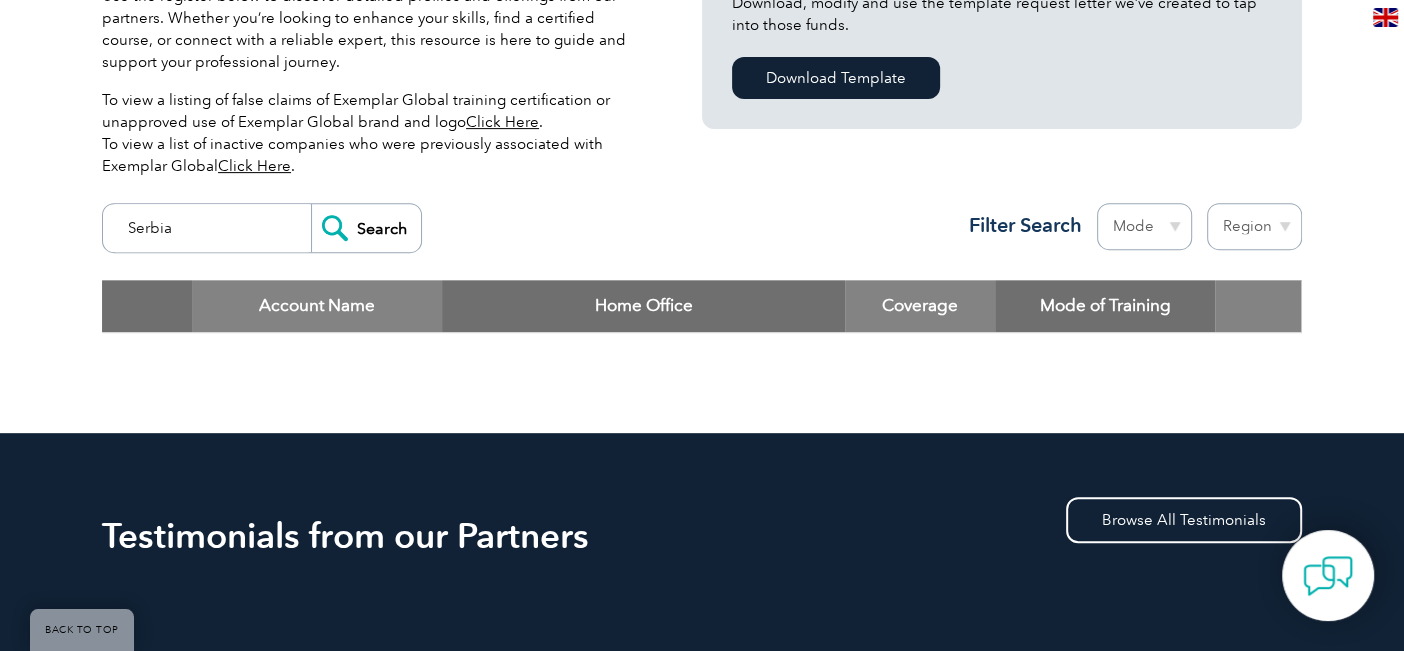 type on "Serbia" 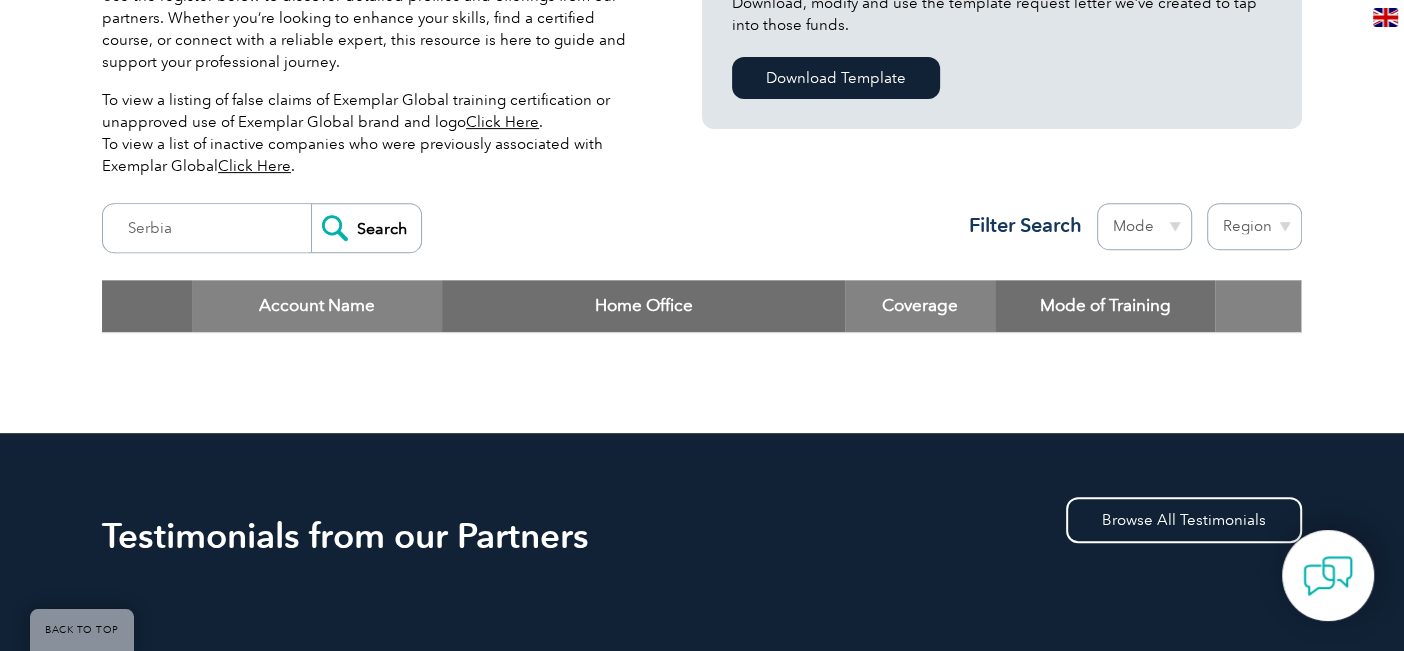 click on "Search" at bounding box center (366, 228) 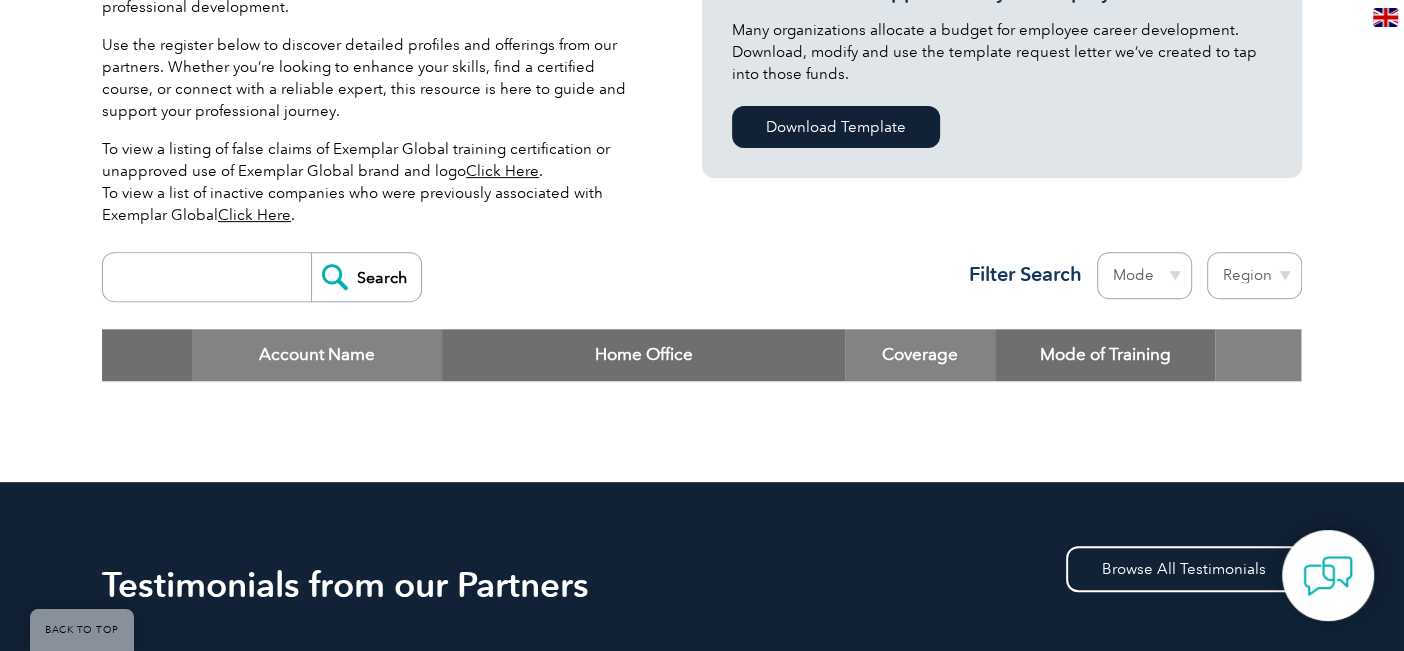 scroll, scrollTop: 599, scrollLeft: 0, axis: vertical 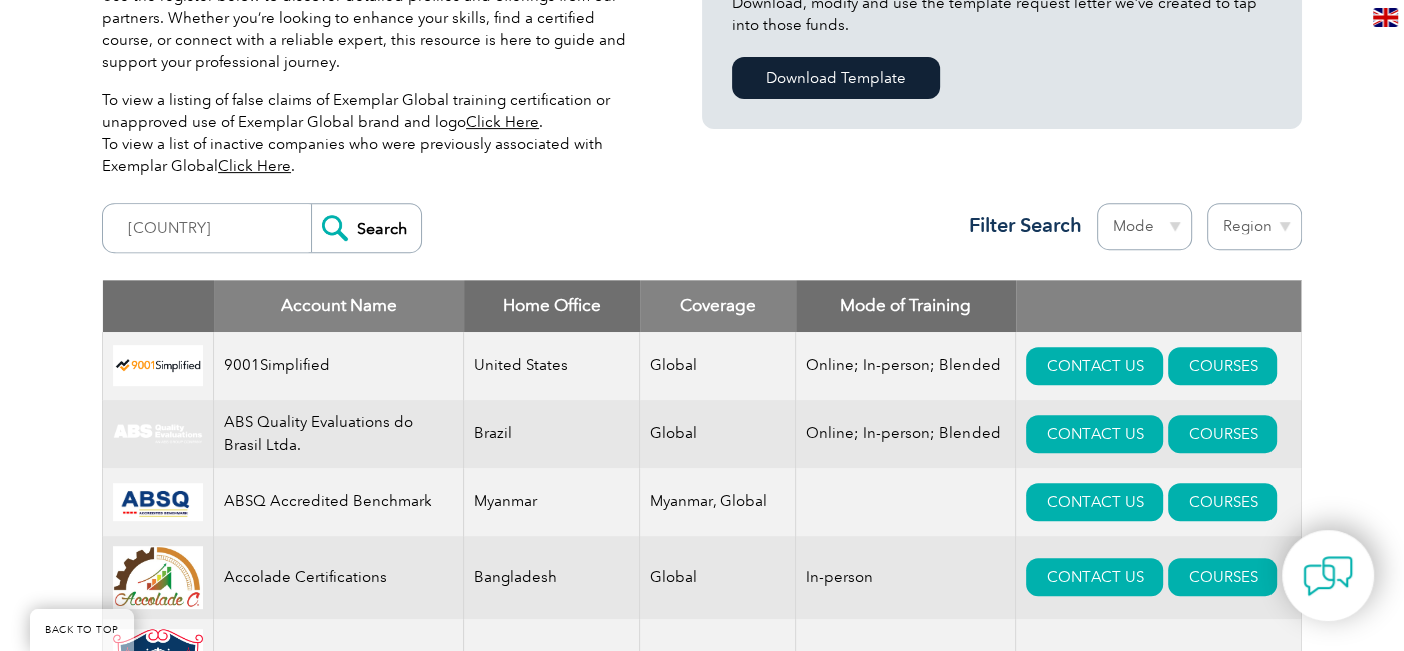 click on "Region
Australia
Bahrain
Bangladesh
Brazil
Canada
Colombia
Dominican Republic
Egypt
India
Indonesia
Iraq
Ireland
Jordan
Korea, Republic of
Malaysia
Malta
Mexico
Mongolia
Montenegro
Myanmar
Netherlands
New Zealand
Nigeria
Oman
Pakistan
Panama
Philippines
Portugal
Romania
Saudi Arabia
Serbia
Singapore
South Africa
Taiwan
Thailand
Trinidad and Tobago" at bounding box center (1254, 226) 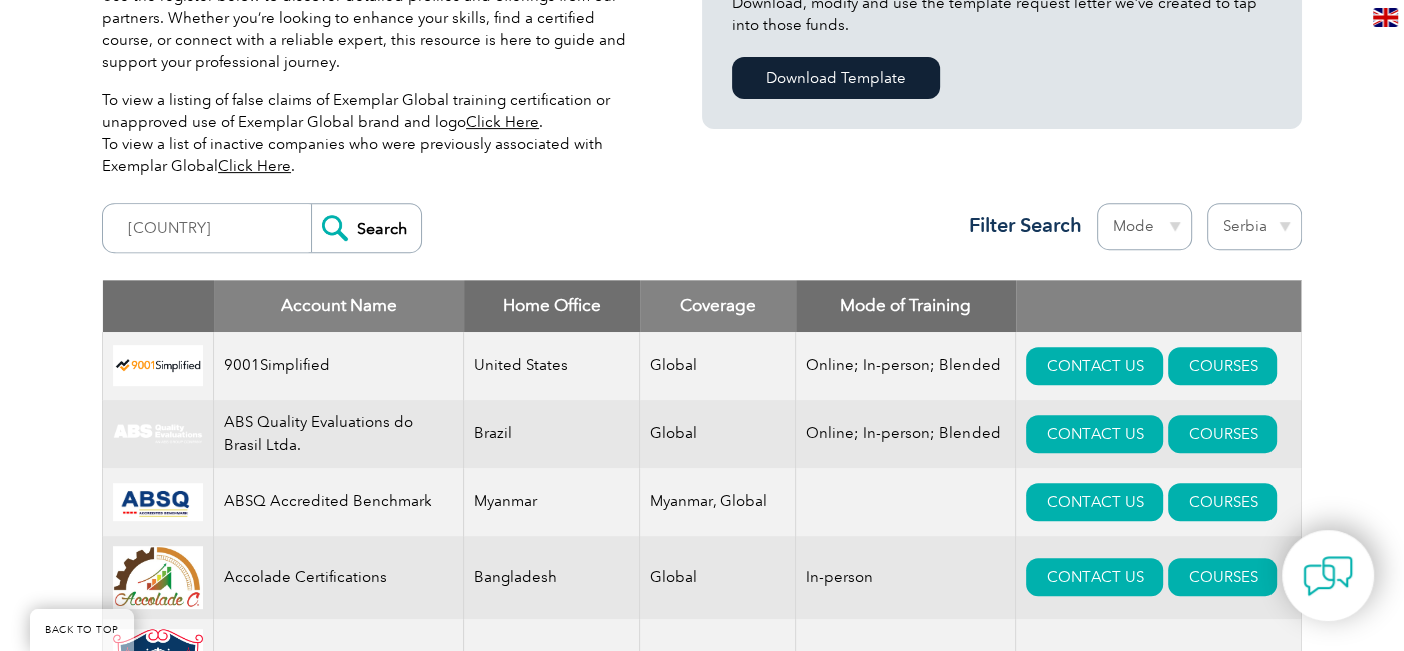 click on "Region
Australia
Bahrain
Bangladesh
Brazil
Canada
Colombia
Dominican Republic
Egypt
India
Indonesia
Iraq
Ireland
Jordan
Korea, Republic of
Malaysia
Malta
Mexico
Mongolia
Montenegro
Myanmar
Netherlands
New Zealand
Nigeria
Oman
Pakistan
Panama
Philippines
Portugal
Romania
Saudi Arabia
Serbia
Singapore
South Africa
Taiwan
Thailand
Trinidad and Tobago" at bounding box center [1254, 226] 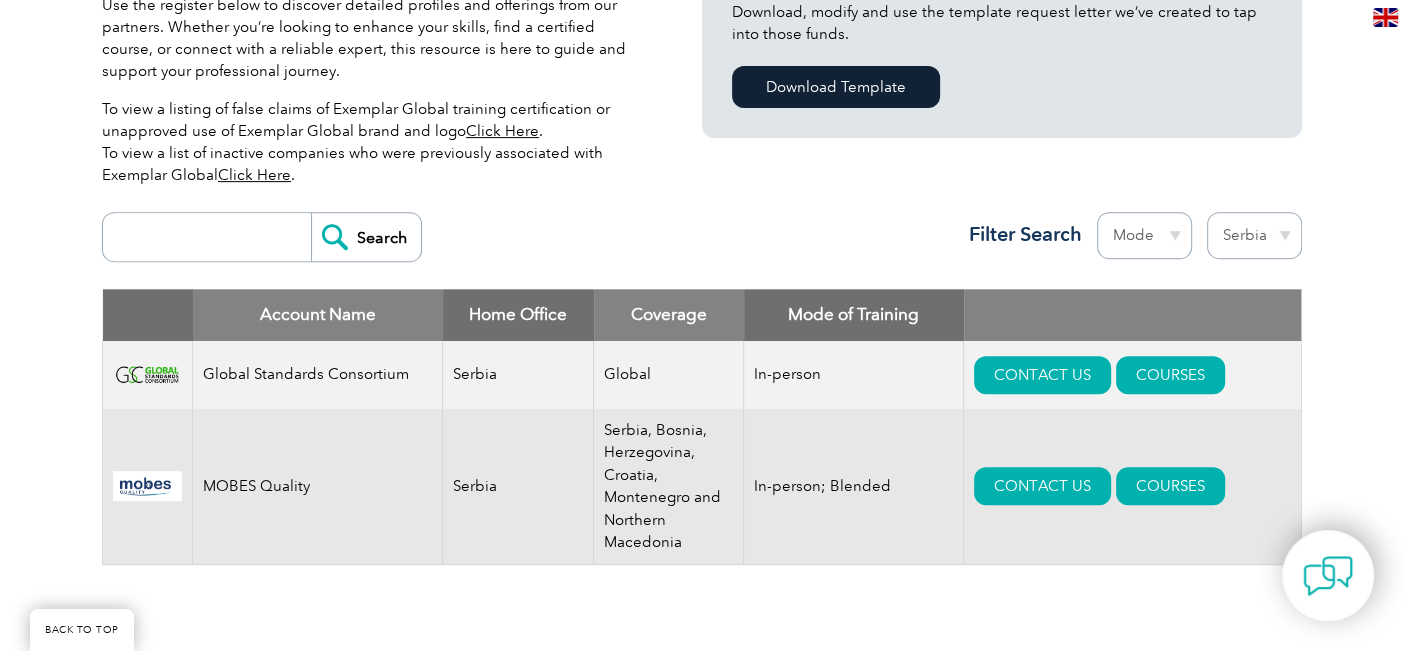 scroll, scrollTop: 610, scrollLeft: 0, axis: vertical 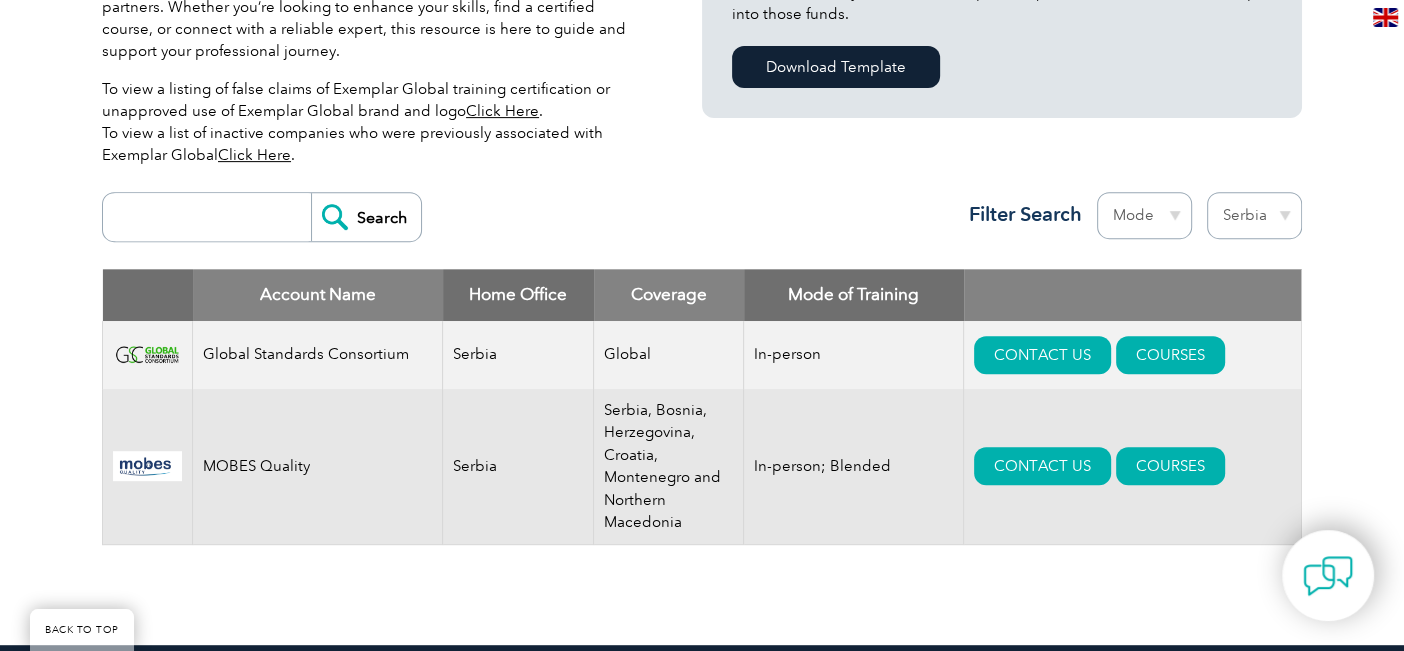 click on "Region   Australia   Bahrain   Bangladesh   Brazil   Canada   Colombia   Dominican Republic   Egypt   India   Indonesia   Iraq   Ireland   Jordan   Korea, Republic of   Malaysia   Malta   Mexico   Mongolia   Montenegro   Myanmar   Netherlands   New Zealand   Nigeria   Oman   Pakistan   Panama   Philippines   Portugal   Romania   Saudi Arabia   Serbia   Singapore   South Africa   Taiwan   Thailand   Trinidad and Tobago   Tunisia   Turkey   United Arab Emirates   United Kingdom   United States" at bounding box center [1254, 215] 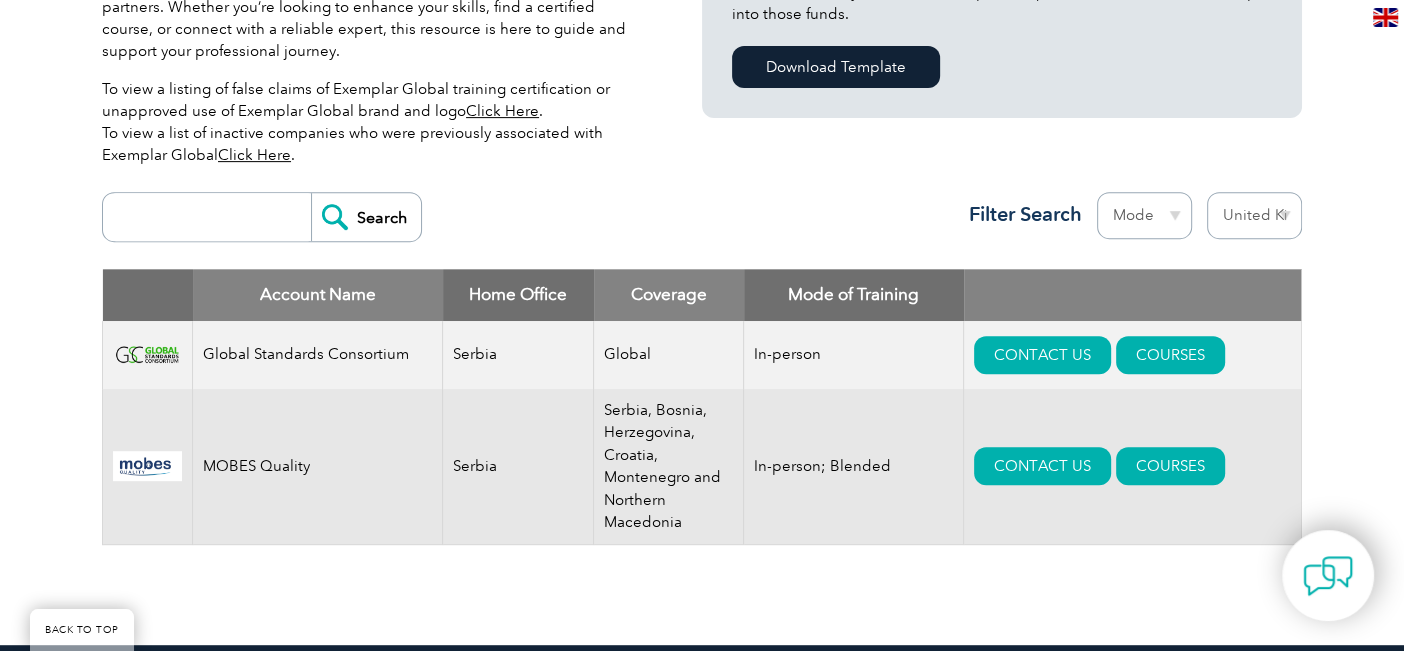 click on "Region   Australia   Bahrain   Bangladesh   Brazil   Canada   Colombia   Dominican Republic   Egypt   India   Indonesia   Iraq   Ireland   Jordan   Korea, Republic of   Malaysia   Malta   Mexico   Mongolia   Montenegro   Myanmar   Netherlands   New Zealand   Nigeria   Oman   Pakistan   Panama   Philippines   Portugal   Romania   Saudi Arabia   Serbia   Singapore   South Africa   Taiwan   Thailand   Trinidad and Tobago   Tunisia   Turkey   United Arab Emirates   United Kingdom   United States" at bounding box center (1254, 215) 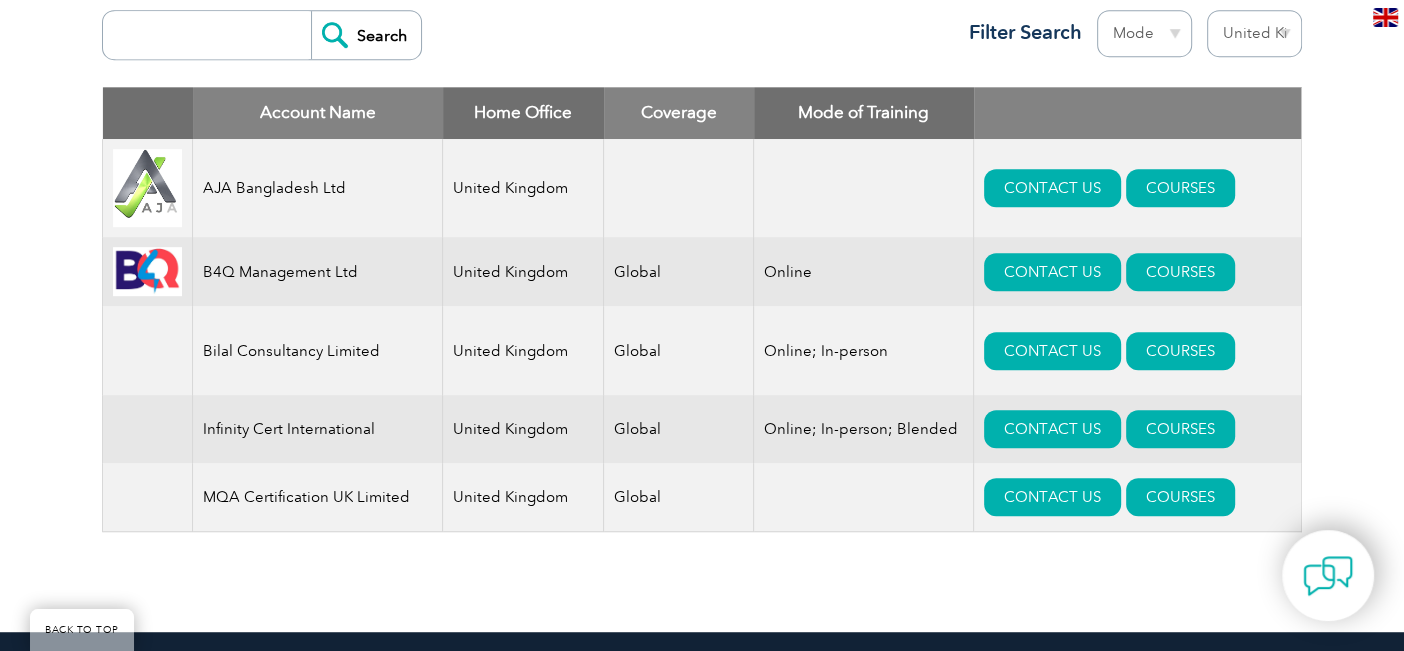 scroll, scrollTop: 800, scrollLeft: 0, axis: vertical 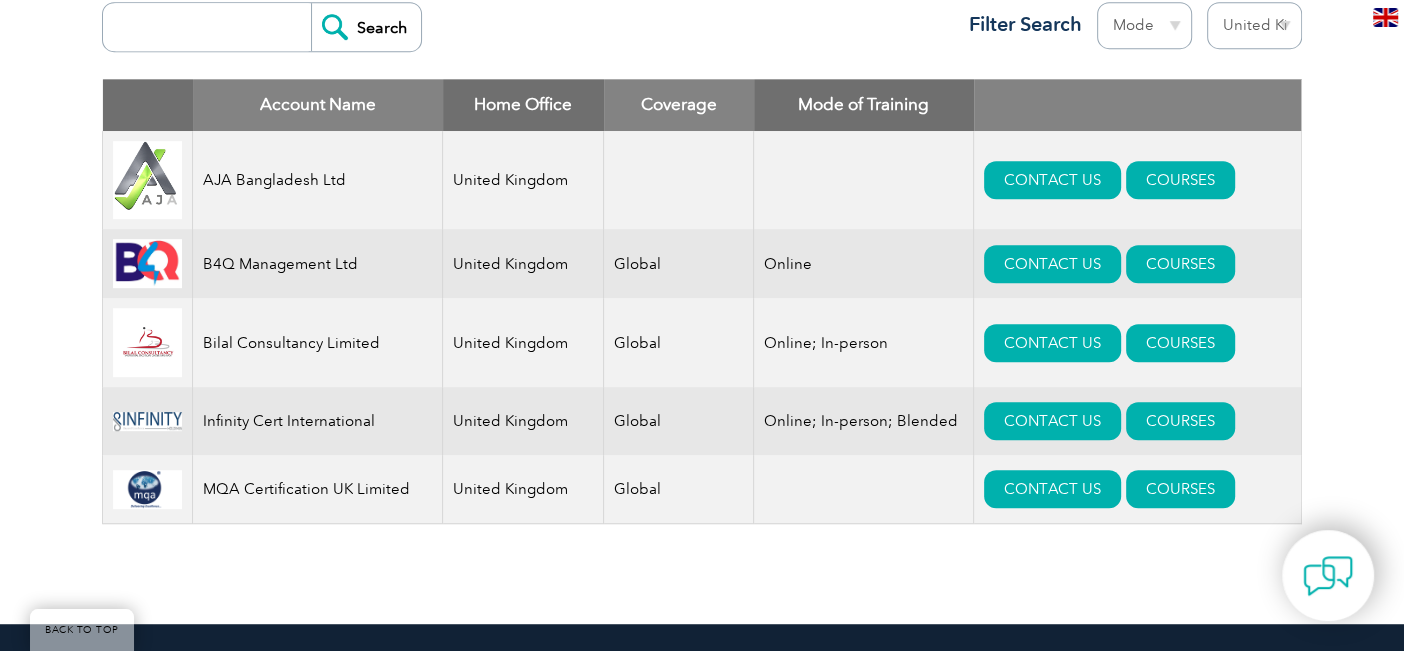 click on "Region   [COUNTRY]   [COUNTRY]   [COUNTRY]   [COUNTRY]   [COUNTRY]   [COUNTRY]   [COUNTRY]   [COUNTRY]   [COUNTRY]   [COUNTRY]   [COUNTRY]   [COUNTRY]   [COUNTRY]   [COUNTRY]   [COUNTRY]   [COUNTRY]   [COUNTRY]   [COUNTRY]   [COUNTRY]   [COUNTRY]   [COUNTRY]   [COUNTRY]   [COUNTRY]   [COUNTRY]   [COUNTRY]   [COUNTRY]   [COUNTRY]   [COUNTRY]   [COUNTRY]   [COUNTRY]   [COUNTRY]   [COUNTRY]   [COUNTRY]   [COUNTRY]   [COUNTRY]   [COUNTRY]   [COUNTRY]   [COUNTRY]   [COUNTRY]   [COUNTRY]   [COUNTRY]   [COUNTRY]" at bounding box center (1254, 25) 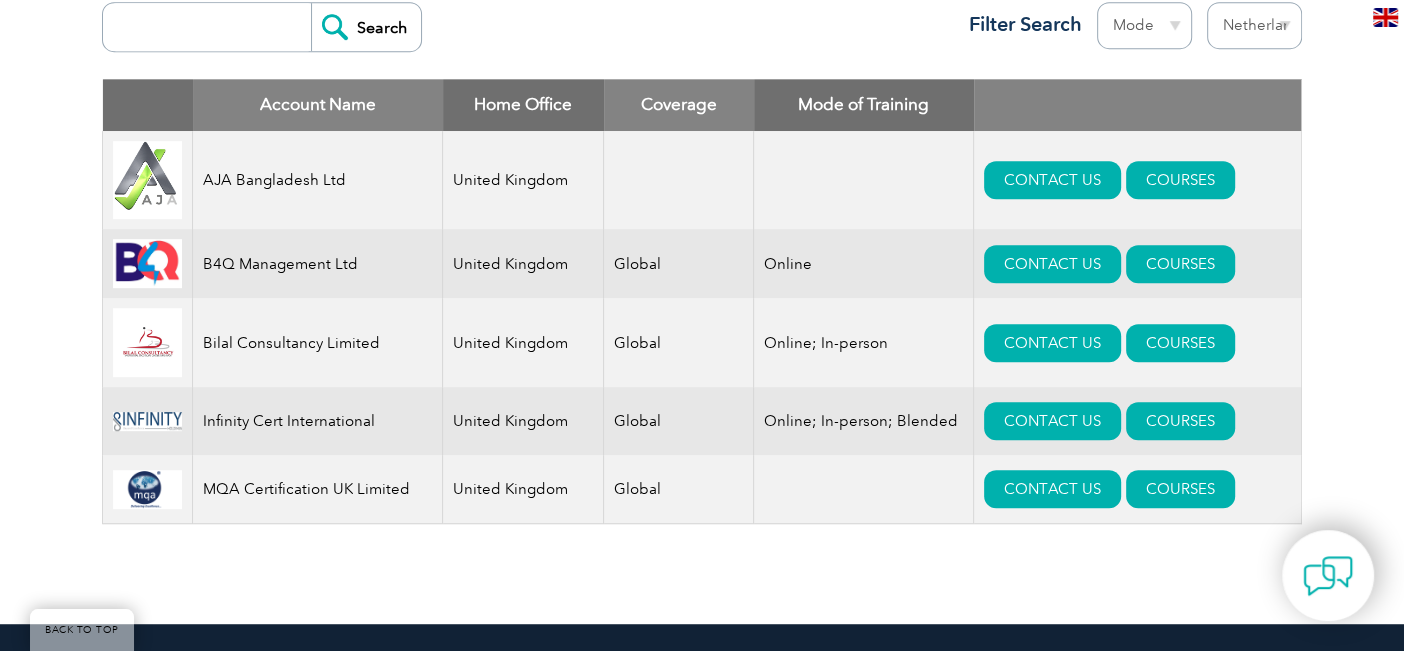 click on "Region   [COUNTRY]   [COUNTRY]   [COUNTRY]   [COUNTRY]   [COUNTRY]   [COUNTRY]   [COUNTRY]   [COUNTRY]   [COUNTRY]   [COUNTRY]   [COUNTRY]   [COUNTRY]   [COUNTRY]   [COUNTRY]   [COUNTRY]   [COUNTRY]   [COUNTRY]   [COUNTRY]   [COUNTRY]   [COUNTRY]   [COUNTRY]   [COUNTRY]   [COUNTRY]   [COUNTRY]   [COUNTRY]   [COUNTRY]   [COUNTRY]   [COUNTRY]   [COUNTRY]   [COUNTRY]   [COUNTRY]   [COUNTRY]   [COUNTRY]   [COUNTRY]   [COUNTRY]   [COUNTRY]   [COUNTRY]   [COUNTRY]   [COUNTRY]   [COUNTRY]   [COUNTRY]   [COUNTRY]" at bounding box center (1254, 25) 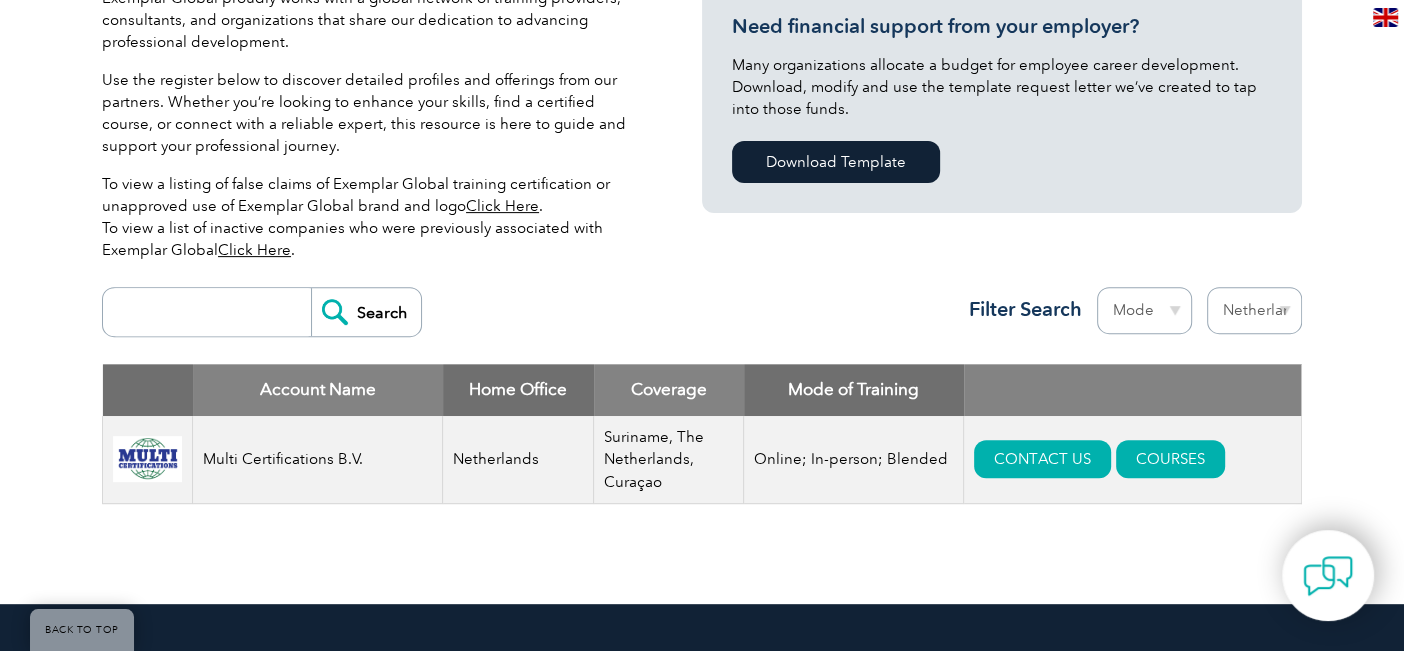 scroll, scrollTop: 700, scrollLeft: 0, axis: vertical 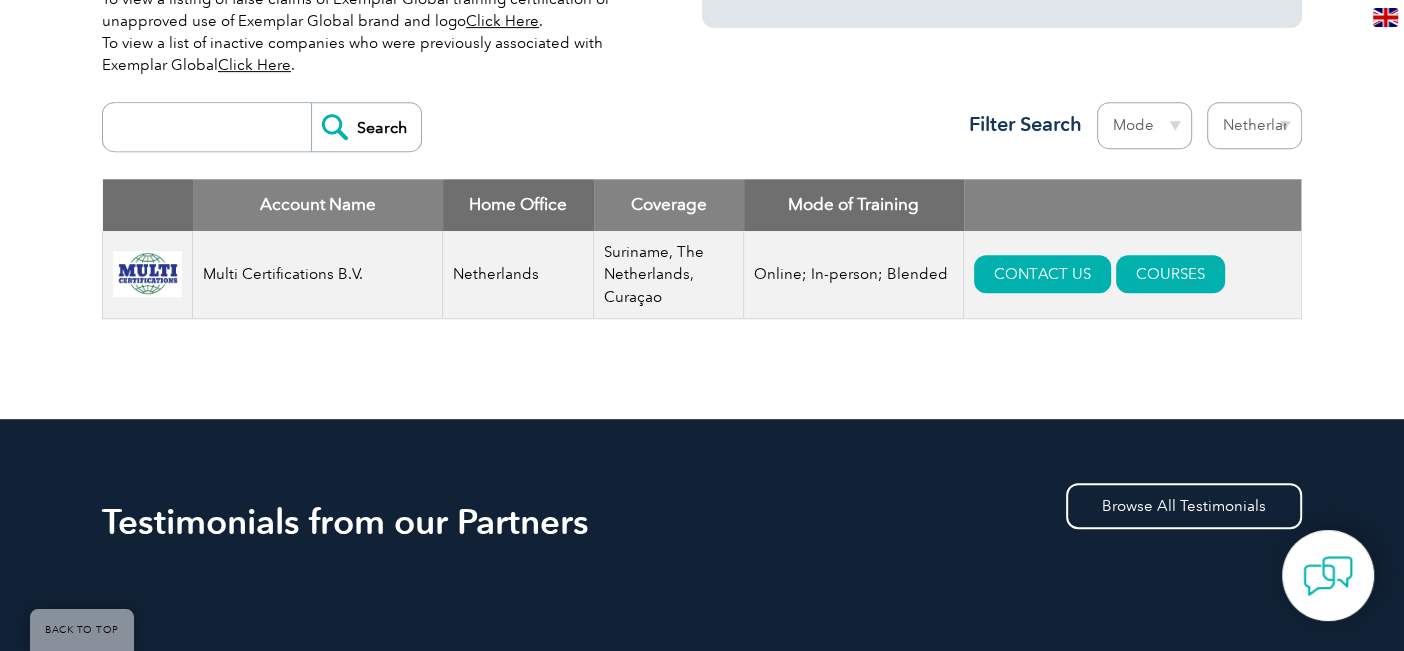 click on "Region   [COUNTRY]   [COUNTRY]   [COUNTRY]   [COUNTRY]   [COUNTRY]   [COUNTRY]   [COUNTRY]   [COUNTRY]   [COUNTRY]   [COUNTRY]   [COUNTRY]   [COUNTRY]   [COUNTRY]   [COUNTRY]   [COUNTRY]   [COUNTRY]   [COUNTRY]   [COUNTRY]   [COUNTRY]   [COUNTRY]   [COUNTRY]   [COUNTRY]   [COUNTRY]   [COUNTRY]   [COUNTRY]   [COUNTRY]   [COUNTRY]   [COUNTRY]   [COUNTRY]   [COUNTRY]   [COUNTRY]   [COUNTRY]   [COUNTRY]   [COUNTRY]   [COUNTRY]   [COUNTRY]   [COUNTRY]   [COUNTRY]   [COUNTRY]   [COUNTRY]   [COUNTRY]   [COUNTRY]" at bounding box center (1254, 125) 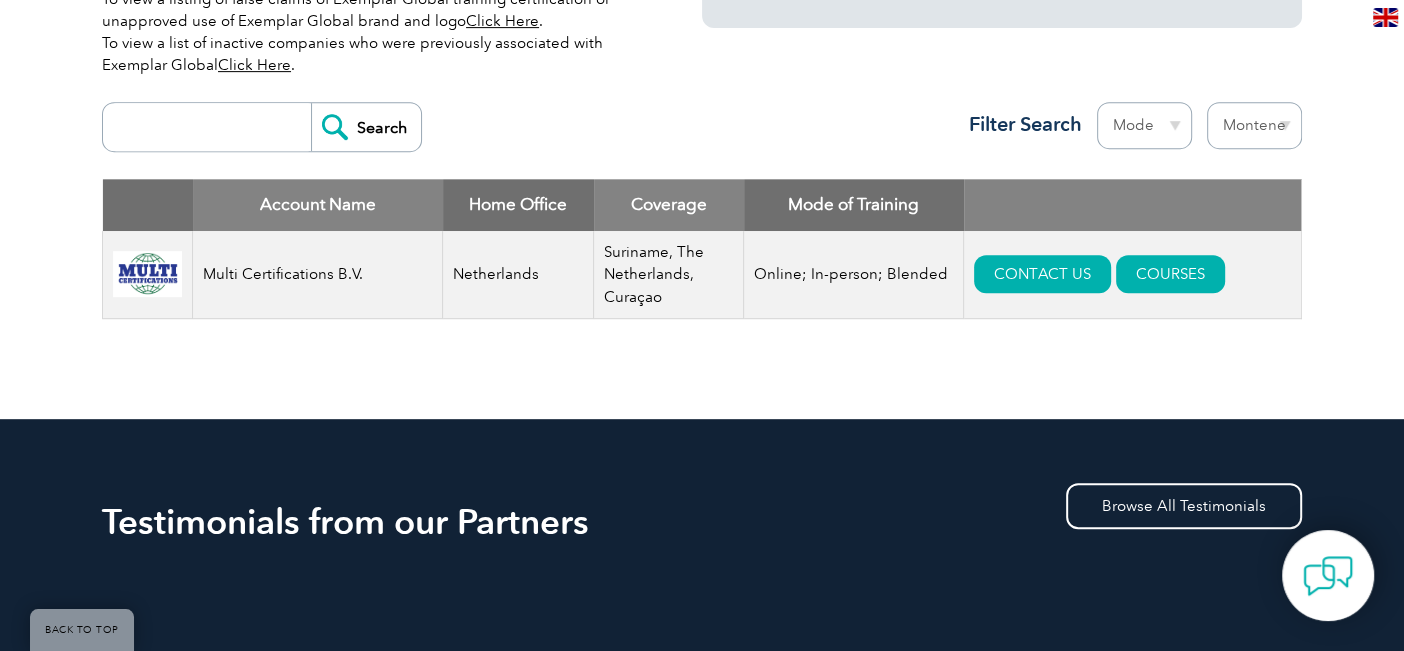 click on "Region   [COUNTRY]   [COUNTRY]   [COUNTRY]   [COUNTRY]   [COUNTRY]   [COUNTRY]   [COUNTRY]   [COUNTRY]   [COUNTRY]   [COUNTRY]   [COUNTRY]   [COUNTRY]   [COUNTRY]   [COUNTRY]   [COUNTRY]   [COUNTRY]   [COUNTRY]   [COUNTRY]   [COUNTRY]   [COUNTRY]   [COUNTRY]   [COUNTRY]   [COUNTRY]   [COUNTRY]   [COUNTRY]   [COUNTRY]   [COUNTRY]   [COUNTRY]   [COUNTRY]   [COUNTRY]   [COUNTRY]   [COUNTRY]   [COUNTRY]   [COUNTRY]   [COUNTRY]   [COUNTRY]   [COUNTRY]   [COUNTRY]   [COUNTRY]   [COUNTRY]   [COUNTRY]   [COUNTRY]" at bounding box center (1254, 125) 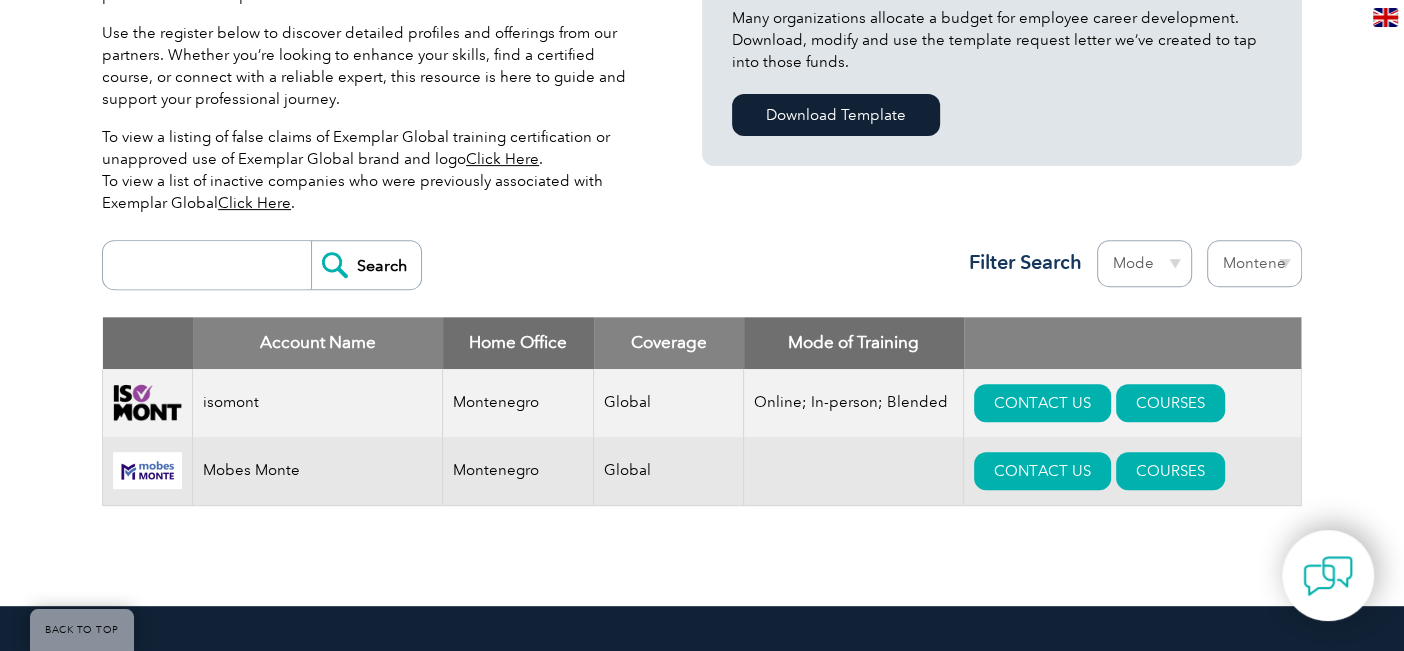 scroll, scrollTop: 610, scrollLeft: 0, axis: vertical 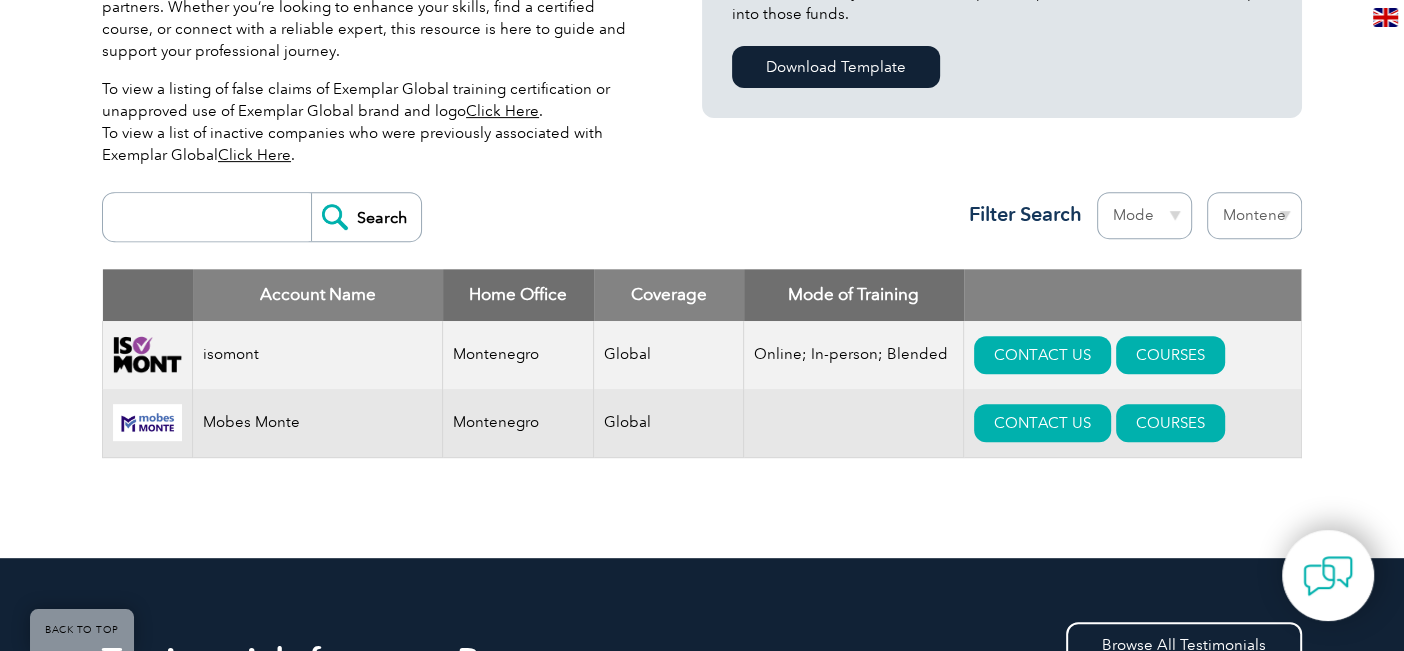 click on "Region   [COUNTRY]   [COUNTRY]   [COUNTRY]   [COUNTRY]   [COUNTRY]   [COUNTRY]   [COUNTRY]   [COUNTRY]   [COUNTRY]   [COUNTRY]   [COUNTRY]   [COUNTRY]   [COUNTRY]   [COUNTRY]   [COUNTRY]   [COUNTRY]   [COUNTRY]   [COUNTRY]   [COUNTRY]   [COUNTRY]   [COUNTRY]   [COUNTRY]   [COUNTRY]   [COUNTRY]   [COUNTRY]   [COUNTRY]   [COUNTRY]   [COUNTRY]   [COUNTRY]   [COUNTRY]   [COUNTRY]   [COUNTRY]   [COUNTRY]   [COUNTRY]   [COUNTRY]   [COUNTRY]   [COUNTRY]   [COUNTRY]   [COUNTRY]   [COUNTRY]   [COUNTRY]   [COUNTRY]" at bounding box center [1254, 215] 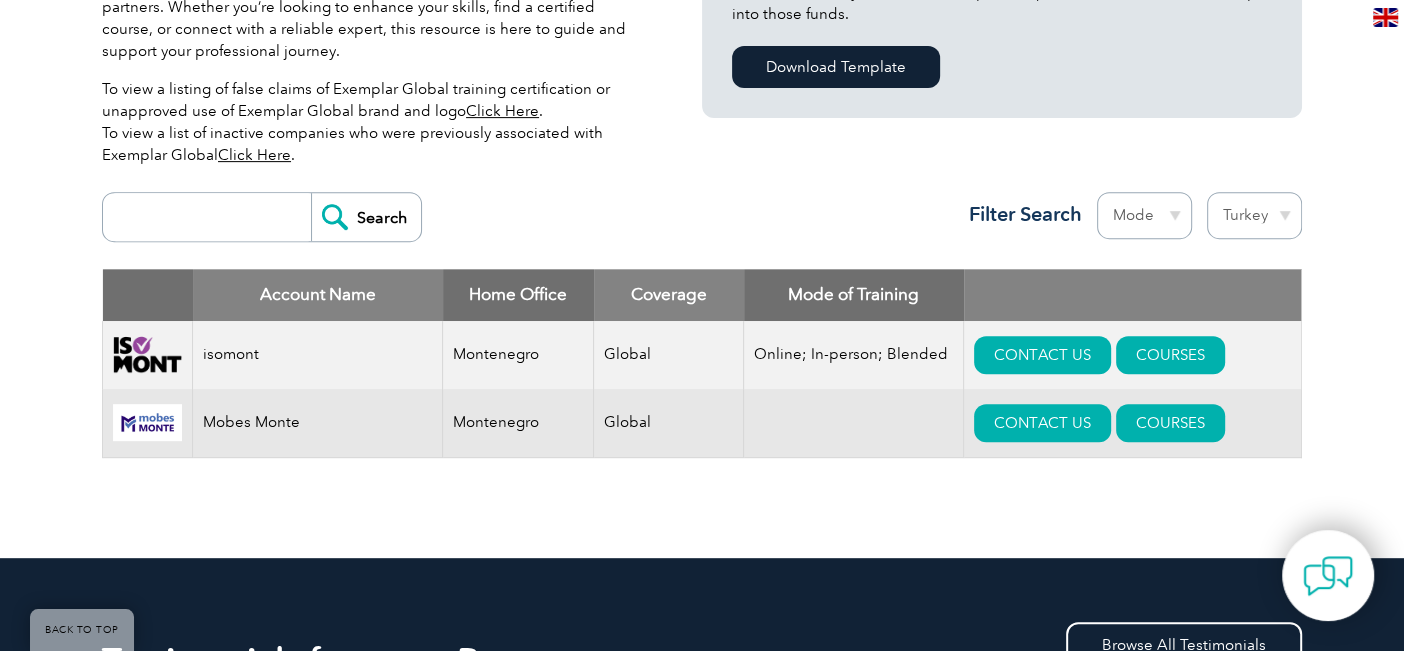 click on "Region   [COUNTRY]   [COUNTRY]   [COUNTRY]   [COUNTRY]   [COUNTRY]   [COUNTRY]   [COUNTRY]   [COUNTRY]   [COUNTRY]   [COUNTRY]   [COUNTRY]   [COUNTRY]   [COUNTRY]   [COUNTRY]   [COUNTRY]   [COUNTRY]   [COUNTRY]   [COUNTRY]   [COUNTRY]   [COUNTRY]   [COUNTRY]   [COUNTRY]   [COUNTRY]   [COUNTRY]   [COUNTRY]   [COUNTRY]   [COUNTRY]   [COUNTRY]   [COUNTRY]   [COUNTRY]   [COUNTRY]   [COUNTRY]   [COUNTRY]   [COUNTRY]   [COUNTRY]   [COUNTRY]   [COUNTRY]   [COUNTRY]   [COUNTRY]   [COUNTRY]   [COUNTRY]   [COUNTRY]" at bounding box center (1254, 215) 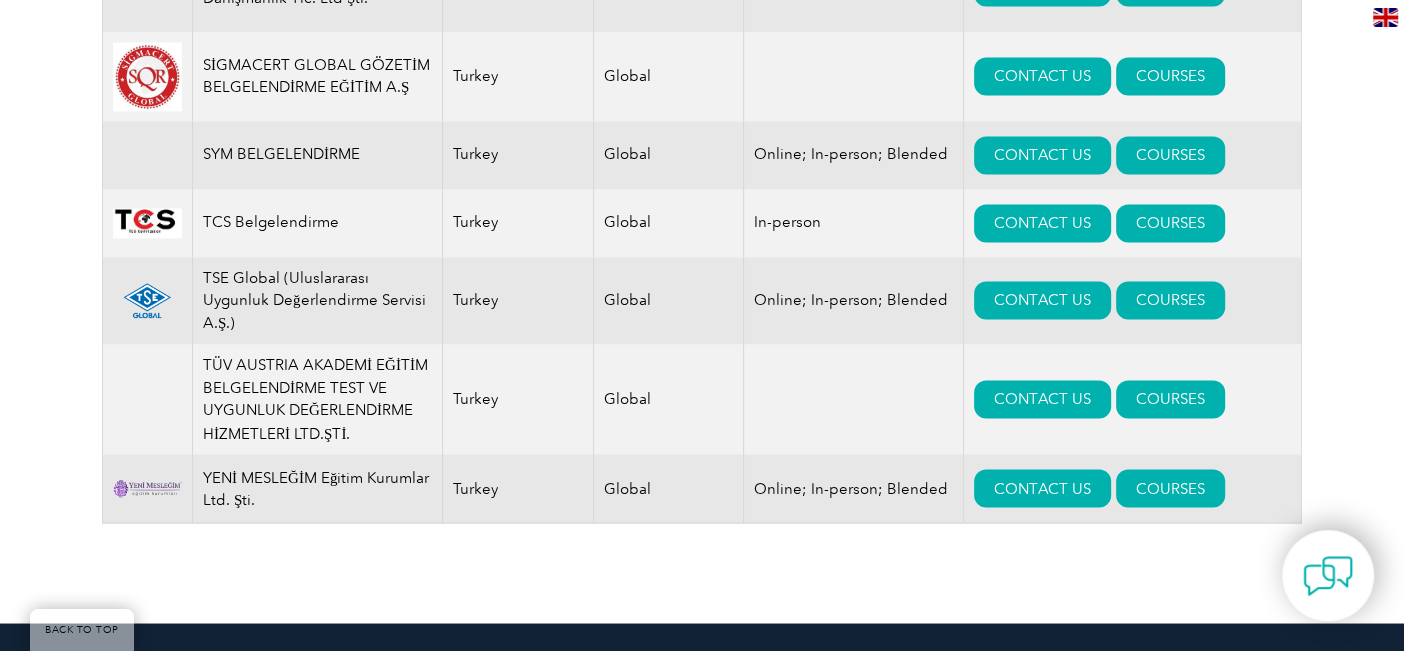 scroll, scrollTop: 2711, scrollLeft: 0, axis: vertical 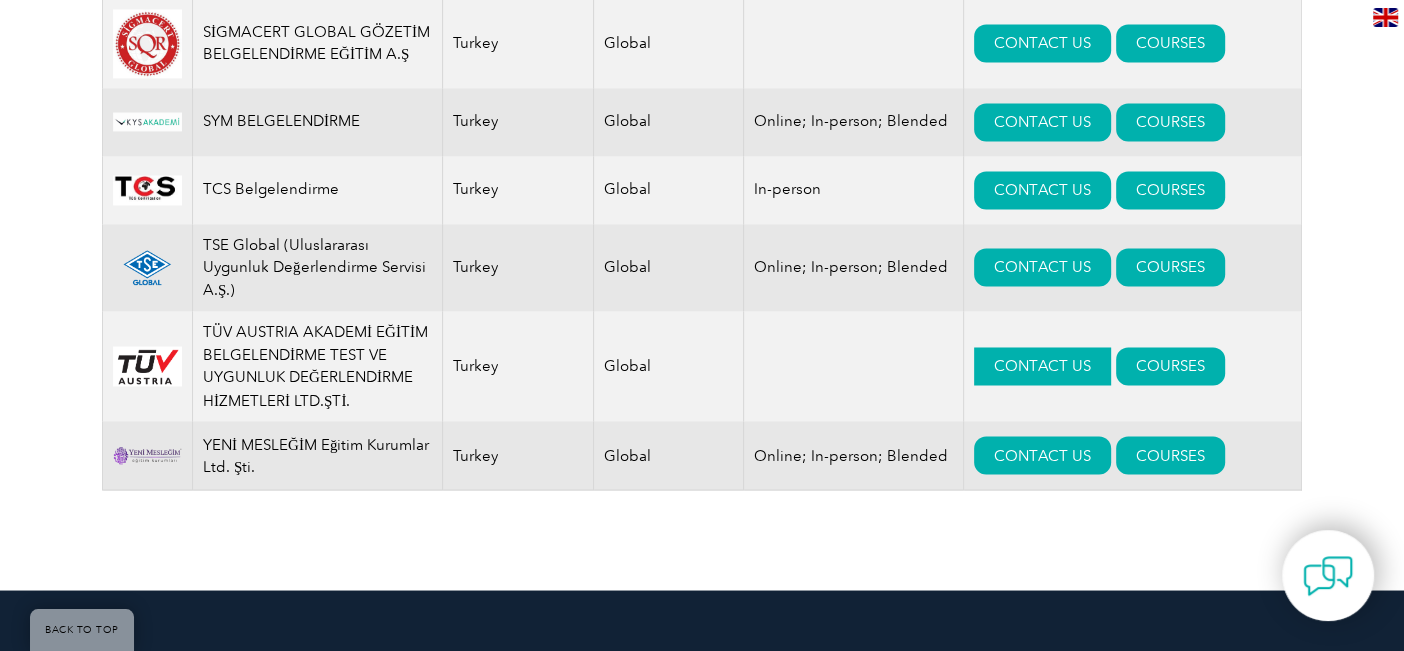 click on "CONTACT US" at bounding box center [1042, 366] 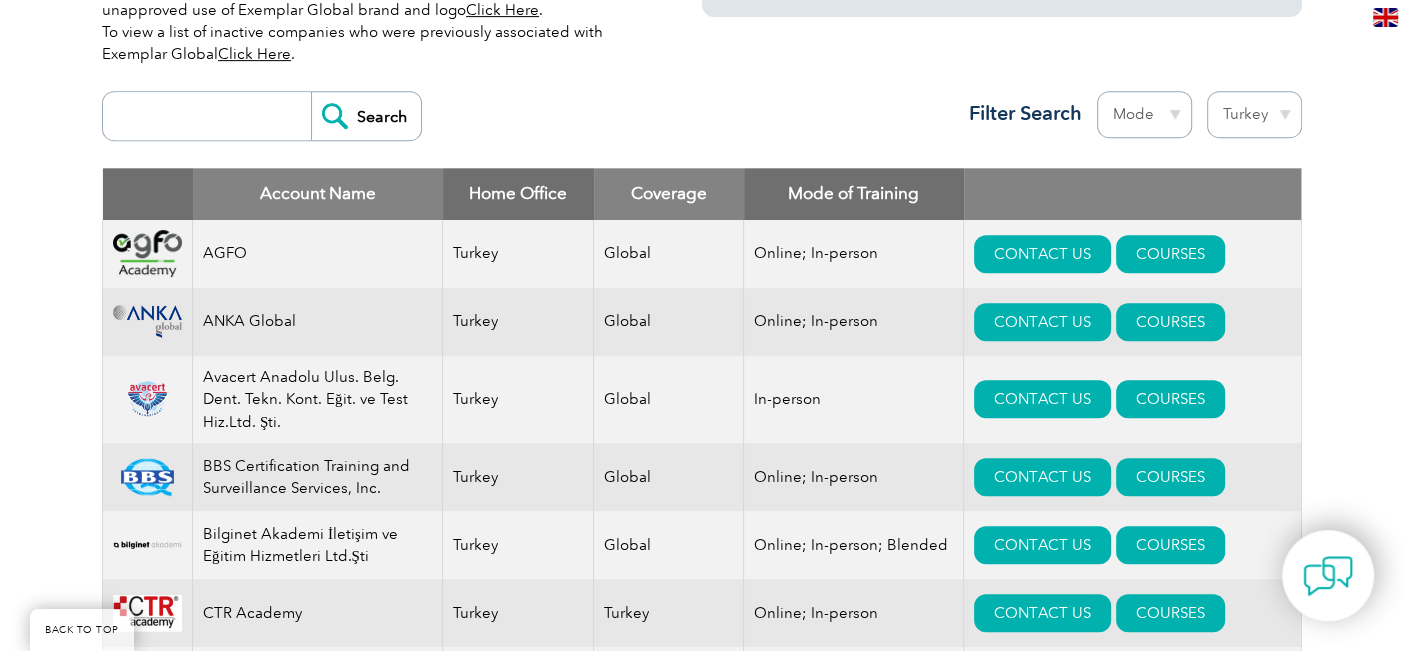 scroll, scrollTop: 610, scrollLeft: 0, axis: vertical 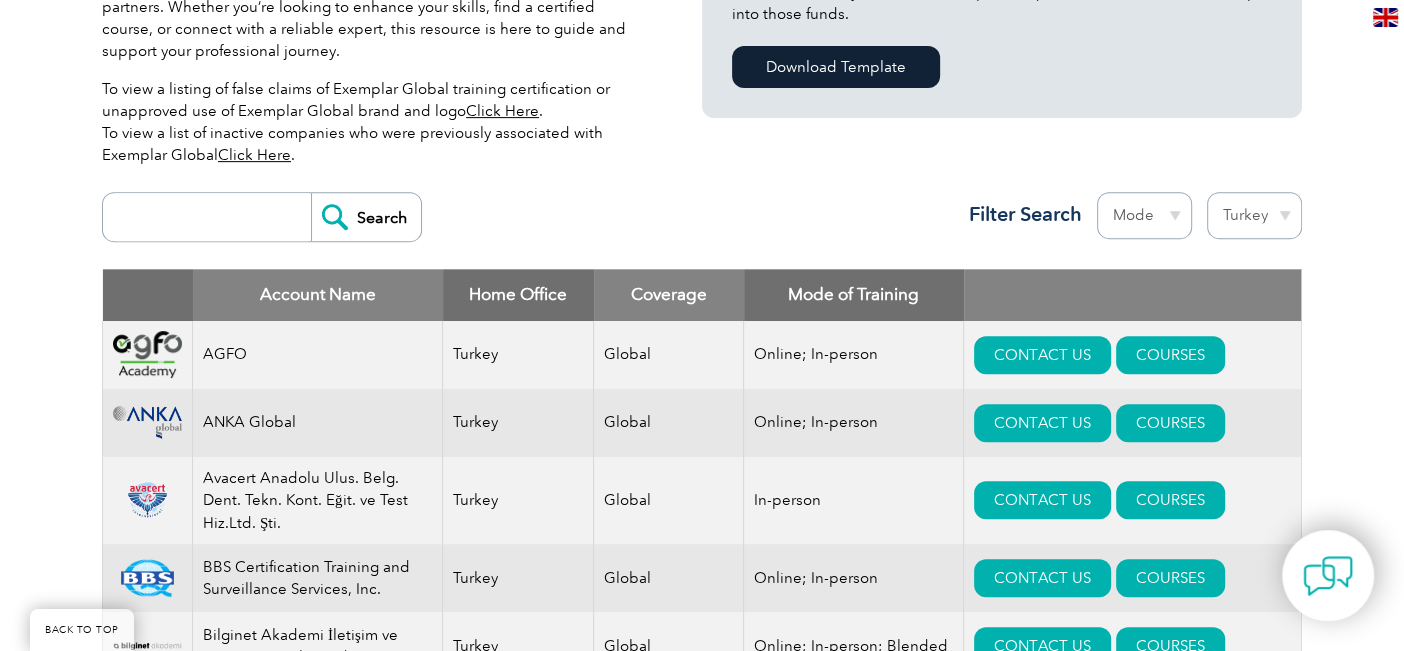 click on "Region   [COUNTRY]   [COUNTRY]   [COUNTRY]   [COUNTRY]   [COUNTRY]   [COUNTRY]   [COUNTRY]   [COUNTRY]   [COUNTRY]   [COUNTRY]   [COUNTRY]   [COUNTRY]   [COUNTRY]   [COUNTRY]   [COUNTRY]   [COUNTRY]   [COUNTRY]   [COUNTRY]   [COUNTRY]   [COUNTRY]   [COUNTRY]   [COUNTRY]   [COUNTRY]   [COUNTRY]   [COUNTRY]   [COUNTRY]   [COUNTRY]   [COUNTRY]   [COUNTRY]   [COUNTRY]   [COUNTRY]   [COUNTRY]   [COUNTRY]   [COUNTRY]   [COUNTRY]   [COUNTRY]   [COUNTRY]   [COUNTRY]   [COUNTRY]   [COUNTRY]   [COUNTRY]   [COUNTRY]" at bounding box center [1254, 215] 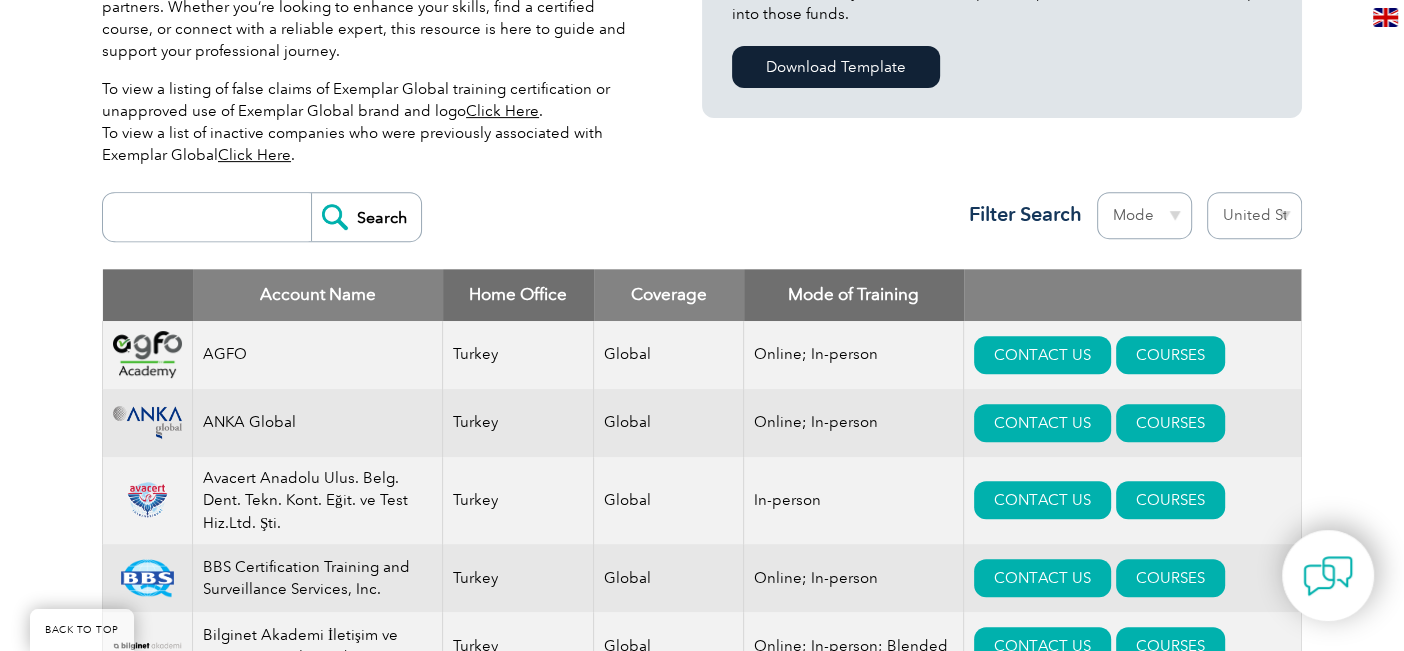 click on "Region   Australia   Bahrain   Bangladesh   Brazil   Canada   Colombia   Dominican Republic   Egypt   India   Indonesia   Iraq   Ireland   Jordan   Korea, Republic of   Malaysia   Malta   Mexico   Mongolia   Montenegro   Myanmar   Netherlands   New Zealand   Nigeria   Oman   Pakistan   Panama   Philippines   Portugal   Romania   Saudi Arabia   Serbia   Singapore   South Africa   Taiwan   Thailand   Trinidad and Tobago   Tunisia   Turkey   United Arab Emirates   United Kingdom   United States" at bounding box center [1254, 215] 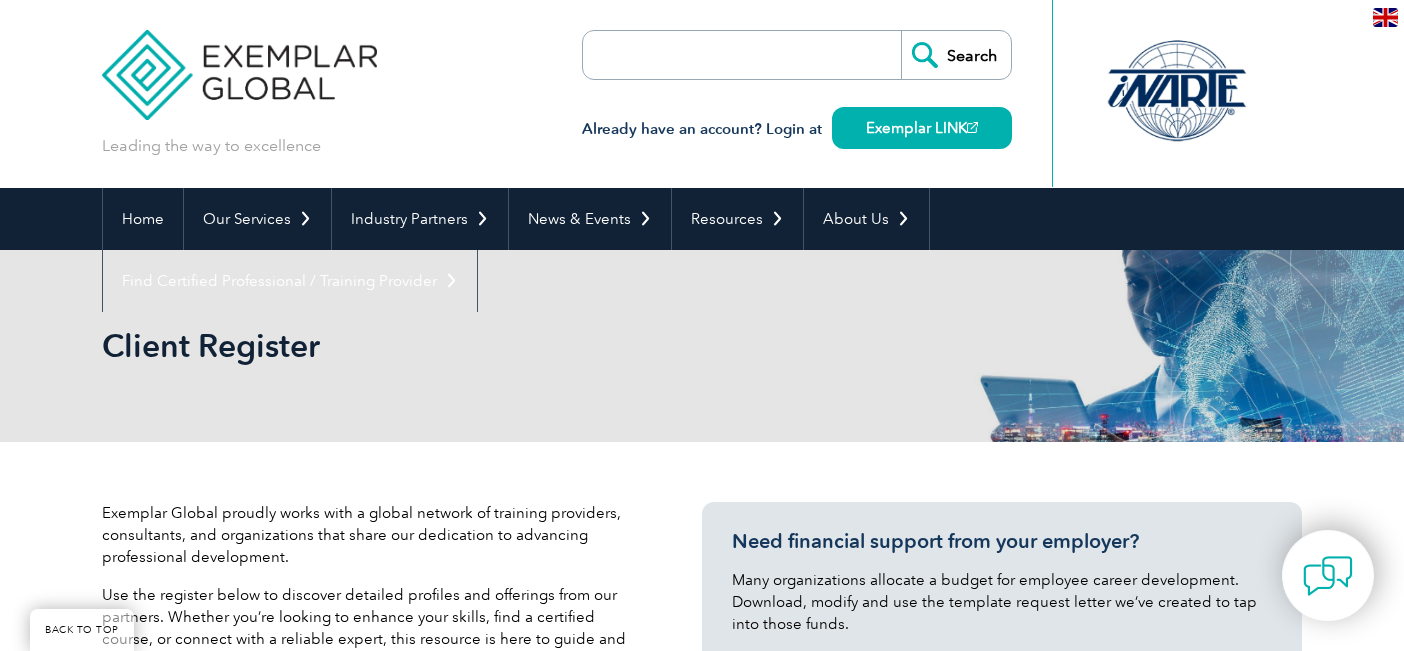 select on "United States" 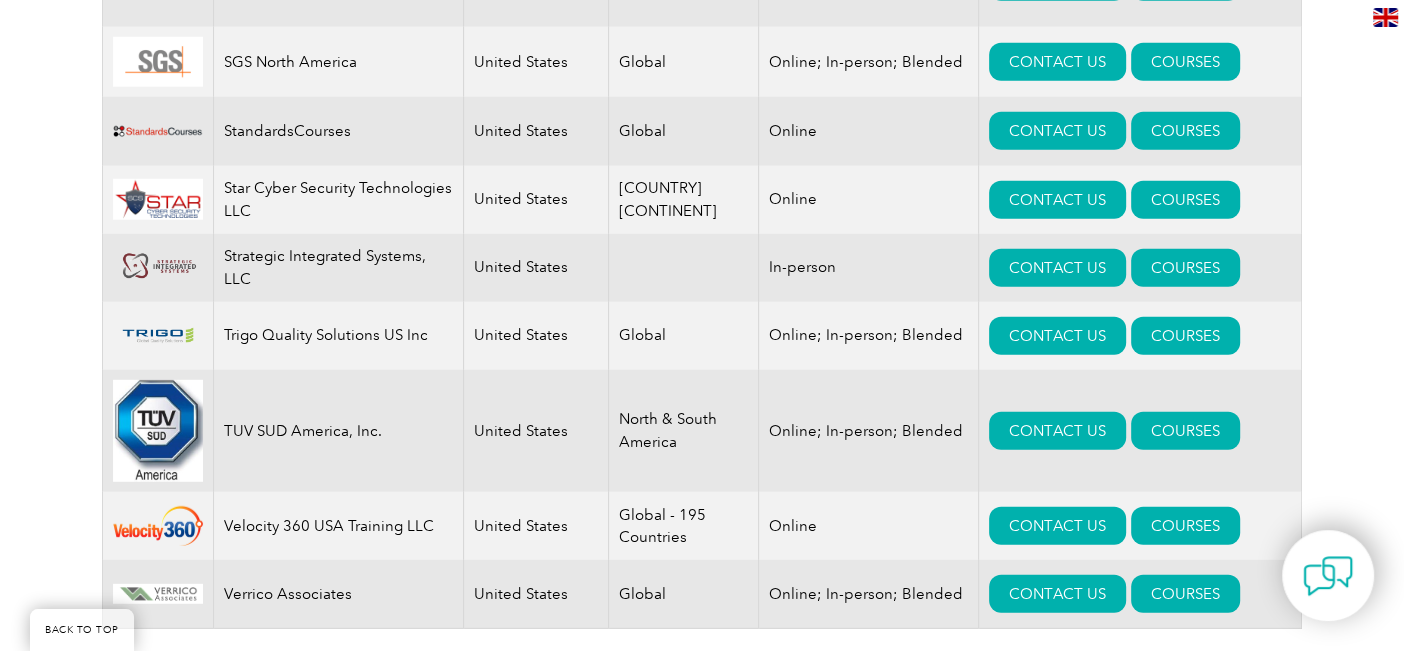 scroll, scrollTop: 4610, scrollLeft: 0, axis: vertical 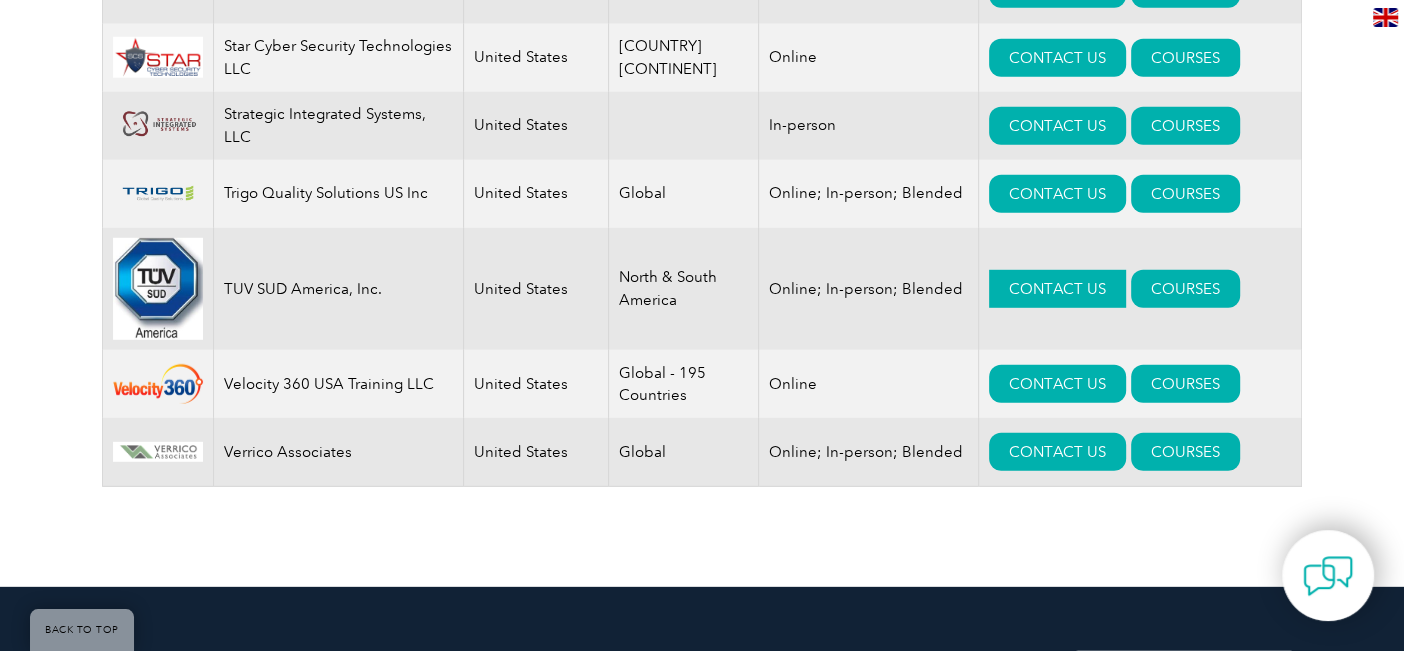 click on "CONTACT US" at bounding box center [1057, 289] 